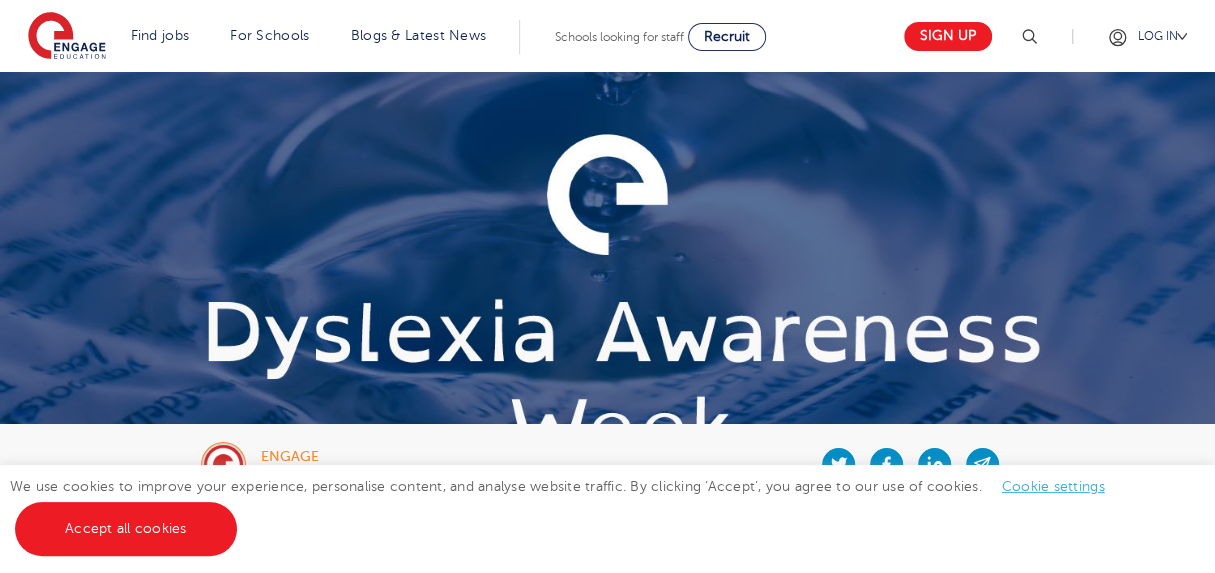 scroll, scrollTop: 49, scrollLeft: 0, axis: vertical 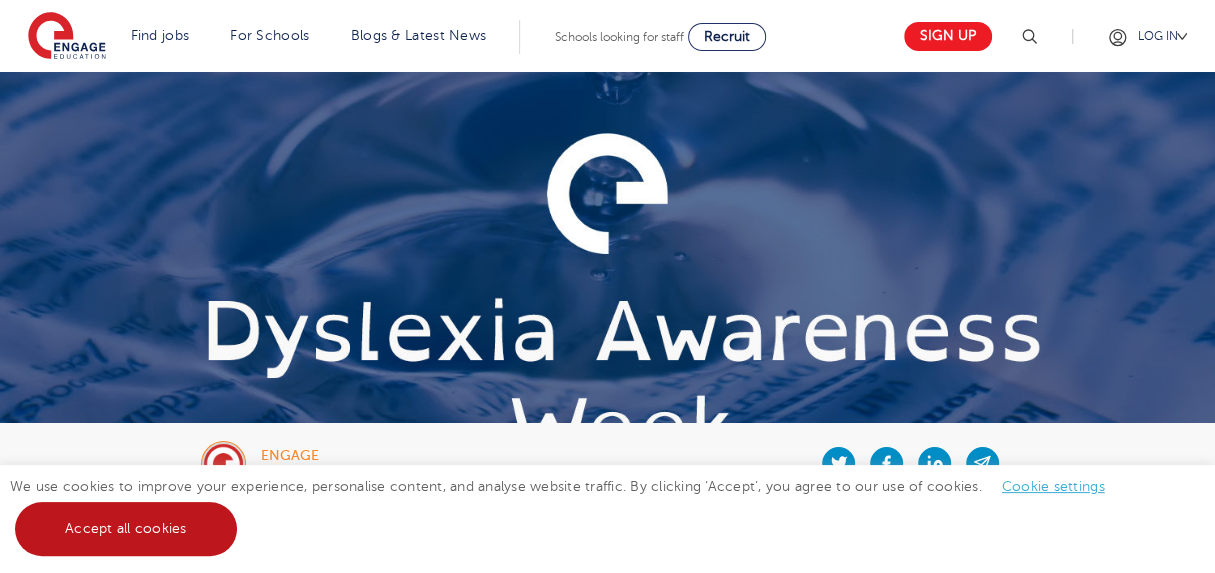 click on "Accept all cookies" at bounding box center [126, 529] 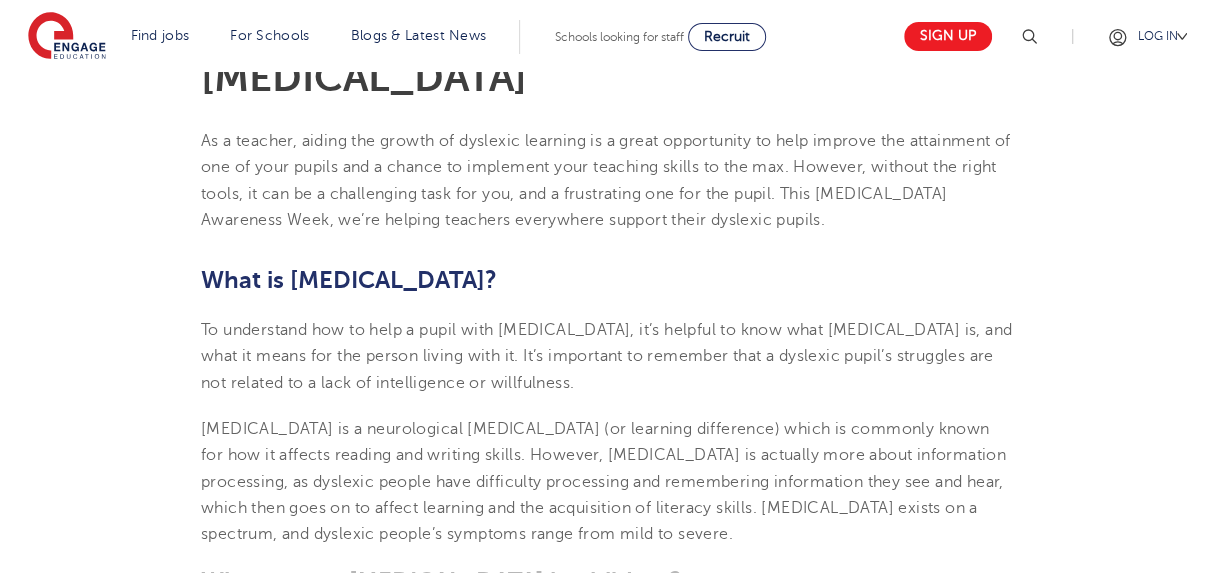 scroll, scrollTop: 733, scrollLeft: 0, axis: vertical 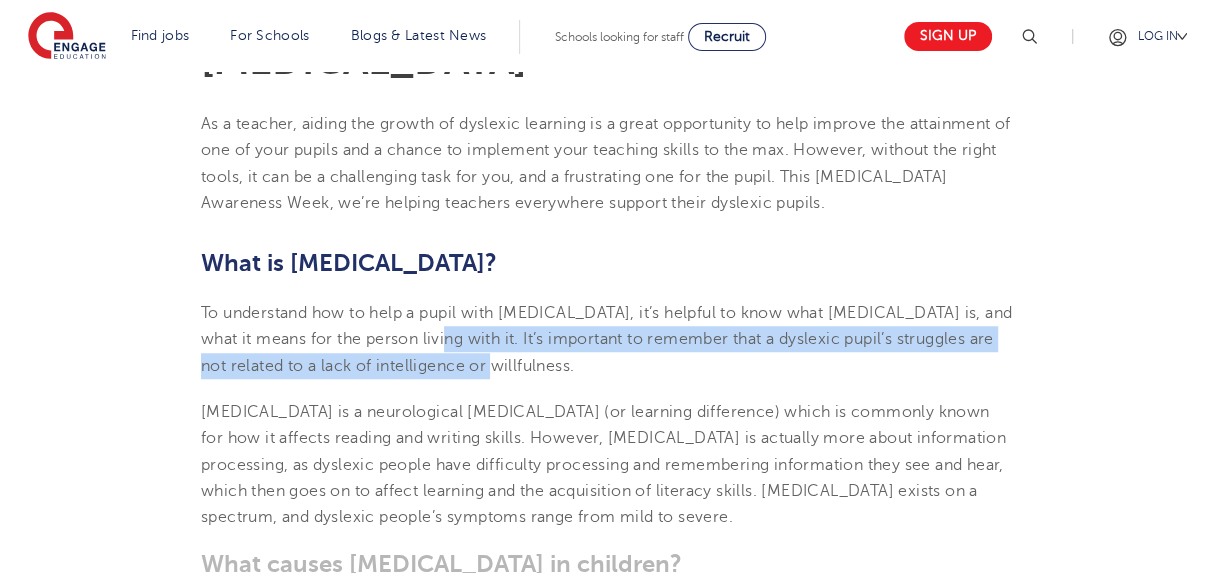 drag, startPoint x: 421, startPoint y: 300, endPoint x: 480, endPoint y: 318, distance: 61.68468 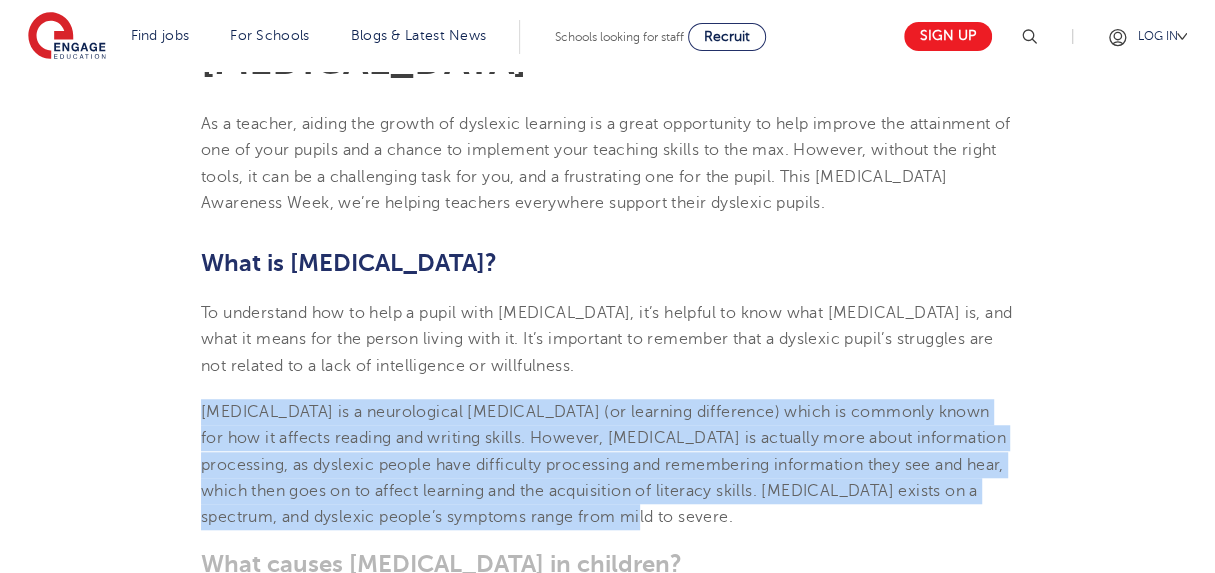 drag, startPoint x: 200, startPoint y: 369, endPoint x: 573, endPoint y: 476, distance: 388.04382 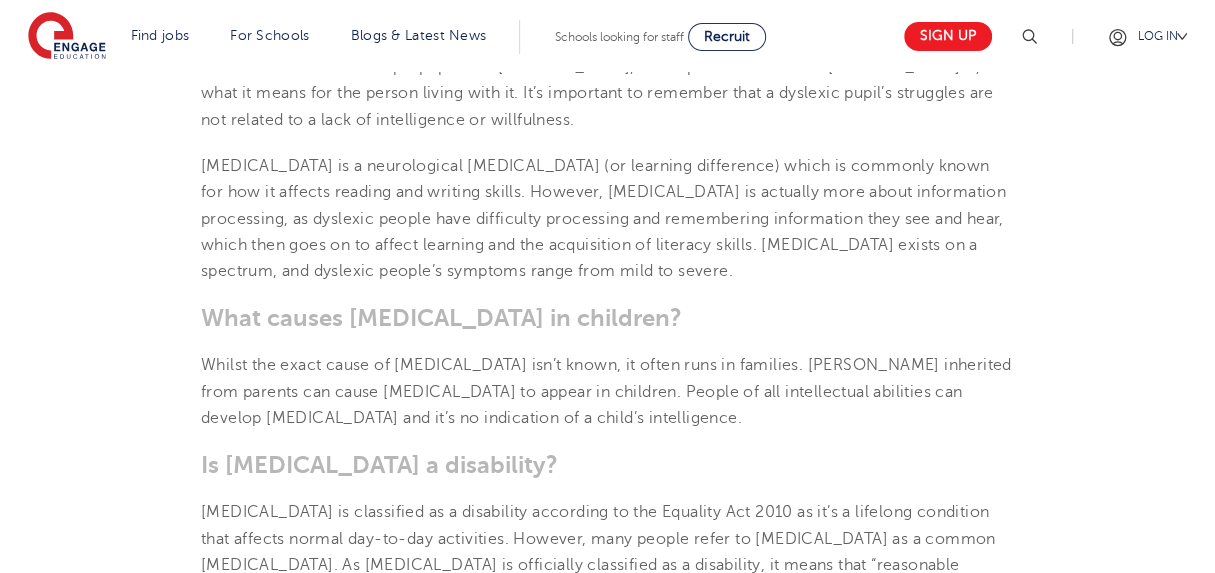 scroll, scrollTop: 983, scrollLeft: 0, axis: vertical 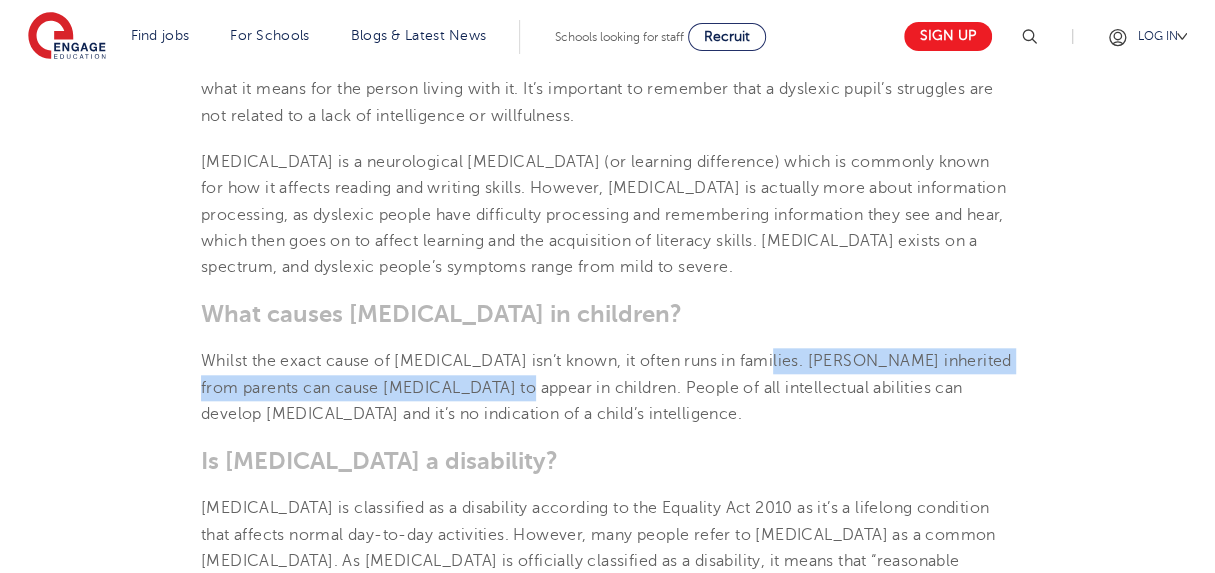 drag, startPoint x: 746, startPoint y: 319, endPoint x: 479, endPoint y: 346, distance: 268.3617 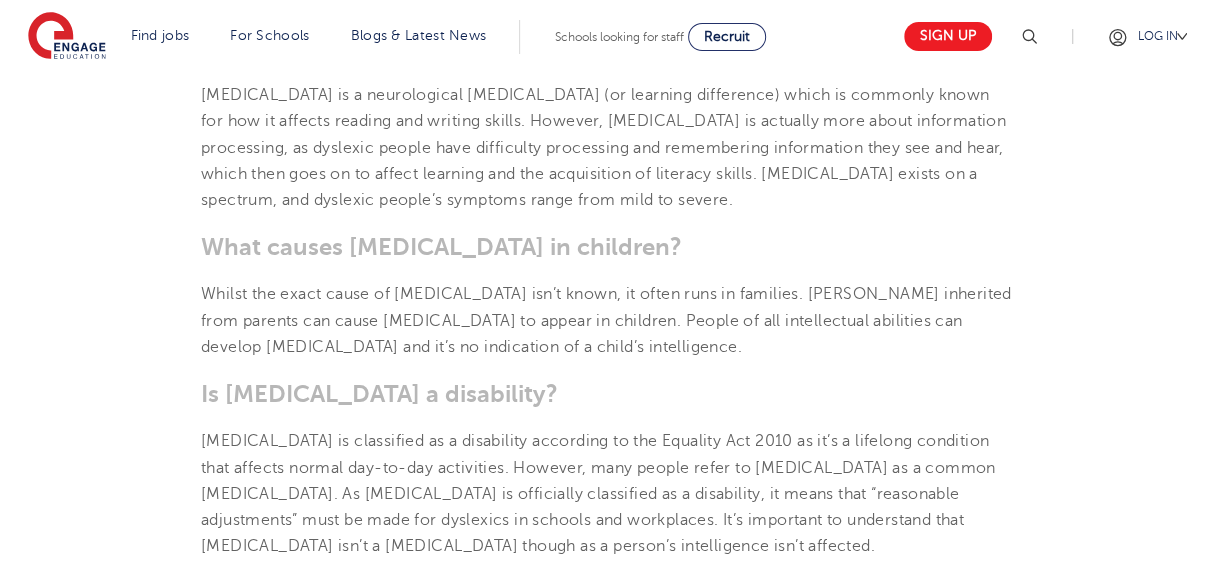 click on "[DATE] Supporting [MEDICAL_DATA] In Schools: 10 Teaching Strategies | Engage How To Support a Pupil With [MEDICAL_DATA]  As a teacher, aiding the growth of dyslexic learning is a great opportunity to help improve the attainment of one of your pupils and a chance to implement your teaching skills to the max. However, without the right tools, it can be a challenging task for you, and a frustrating one for the pupil. This [MEDICAL_DATA] Awareness Week, we’re helping teachers everywhere support their dyslexic pupils. What is [MEDICAL_DATA]? To understand how to help a pupil with [MEDICAL_DATA], it’s helpful to know what [MEDICAL_DATA] is, and what it means for the person living with it. It’s important to remember that a dyslexic pupil’s struggles are not related to a lack of intelligence or willfulness. What causes [MEDICAL_DATA] in children? Is [MEDICAL_DATA] a disability? How does [MEDICAL_DATA] affect learning?  A  2021 study  found that dyslexics may struggle more with phonological working memory What are the symptoms of [MEDICAL_DATA]? Dyslexie" at bounding box center (607, 2129) 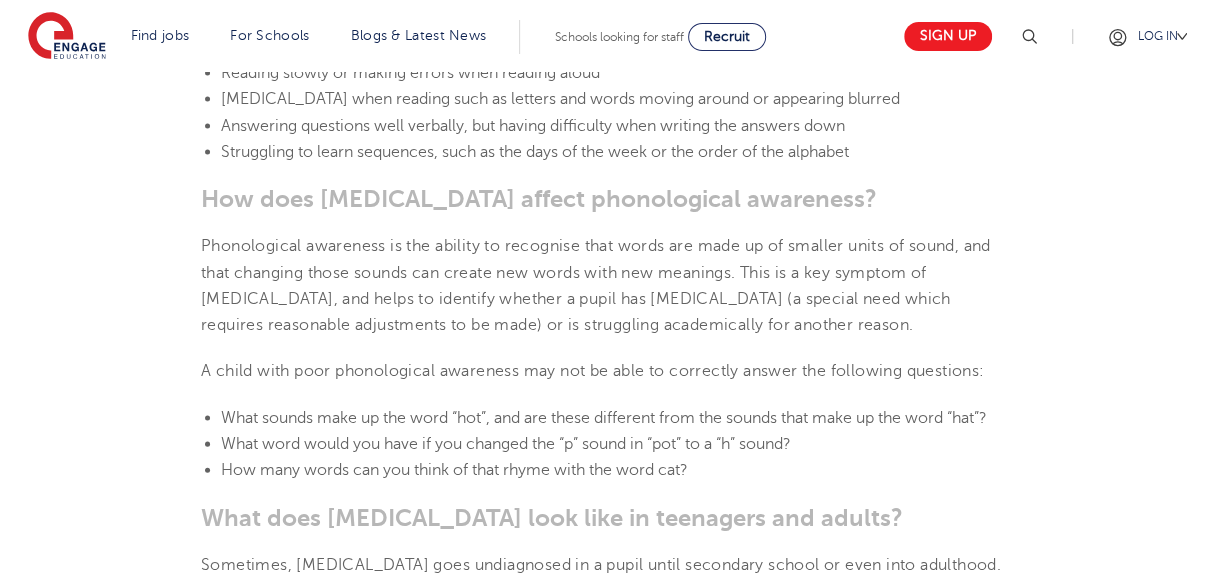 scroll, scrollTop: 2283, scrollLeft: 0, axis: vertical 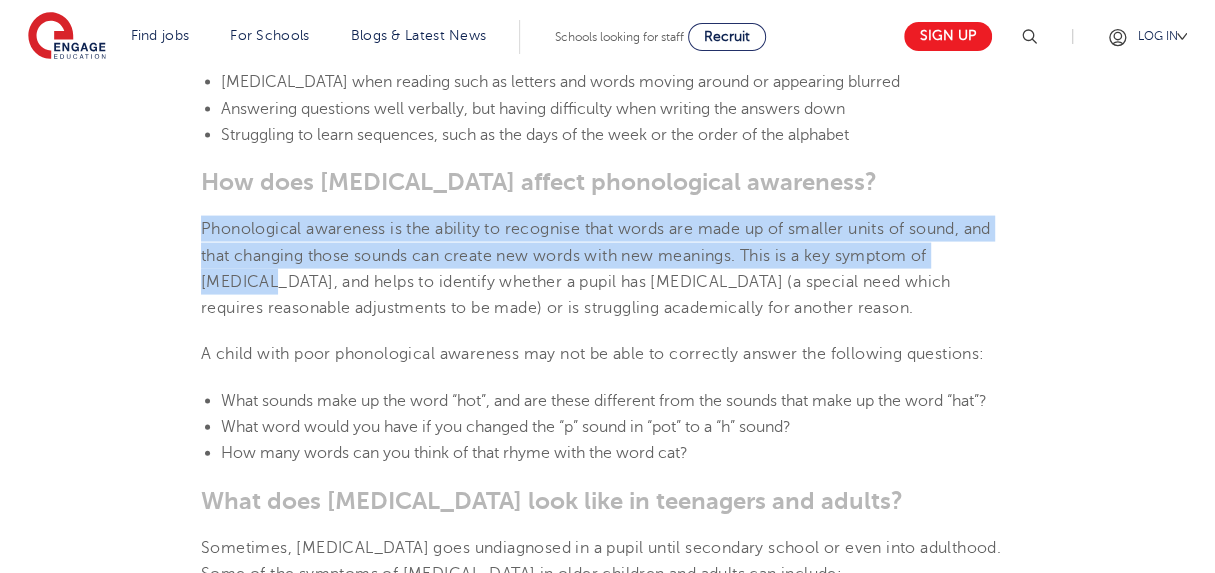 drag, startPoint x: 202, startPoint y: 186, endPoint x: 1000, endPoint y: 209, distance: 798.33136 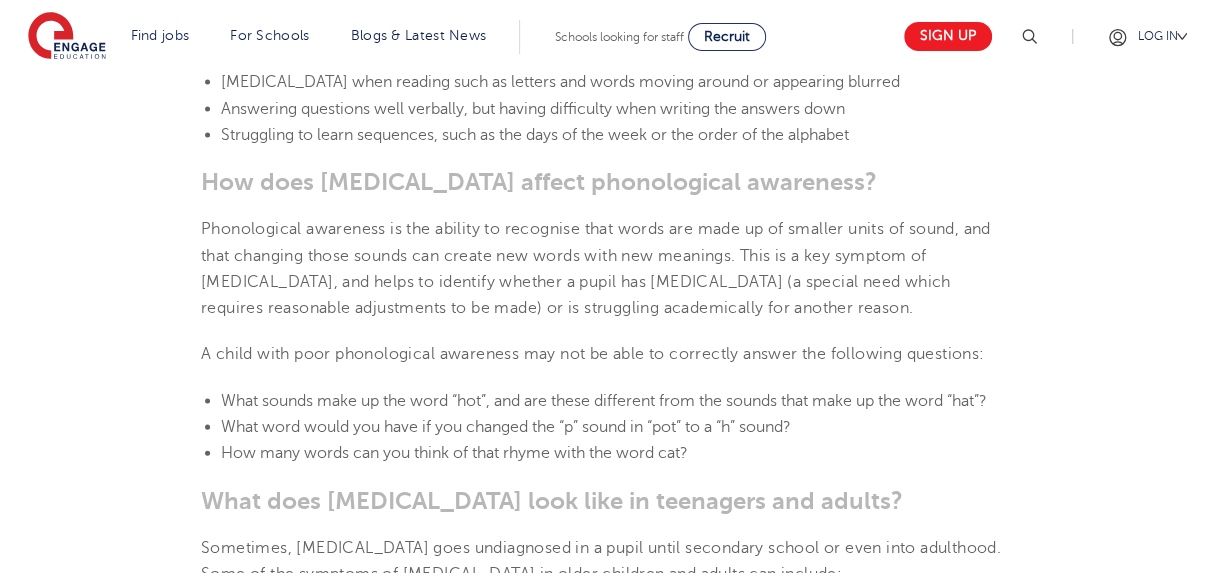 click on "What sounds make up the word “hot”, and are these different from the sounds that make up the word “hat”?" at bounding box center [604, 401] 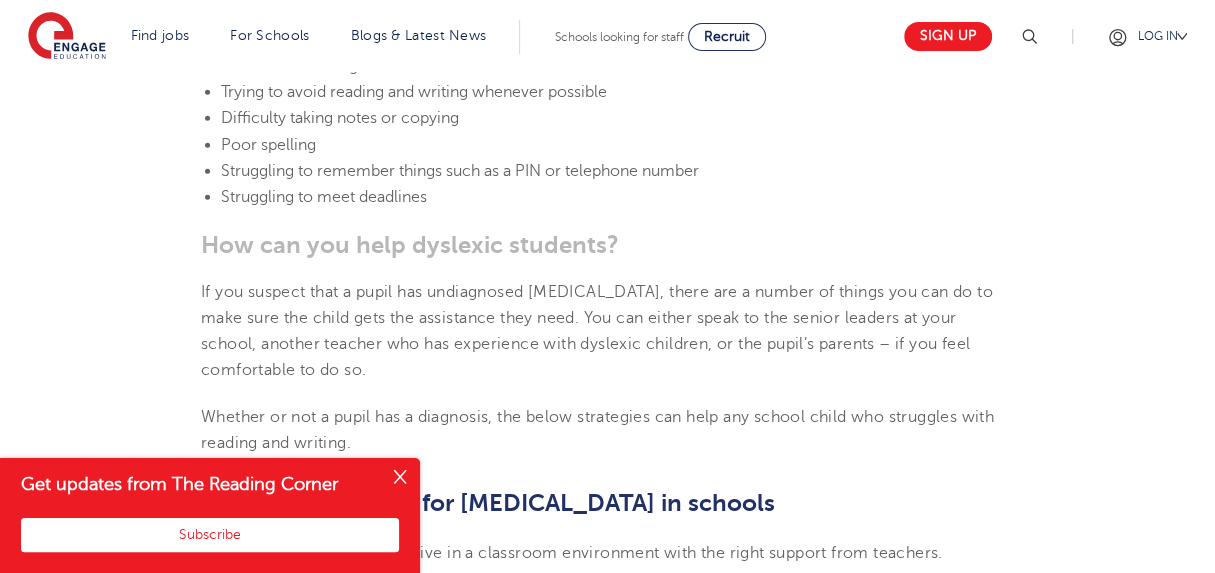 scroll, scrollTop: 2933, scrollLeft: 0, axis: vertical 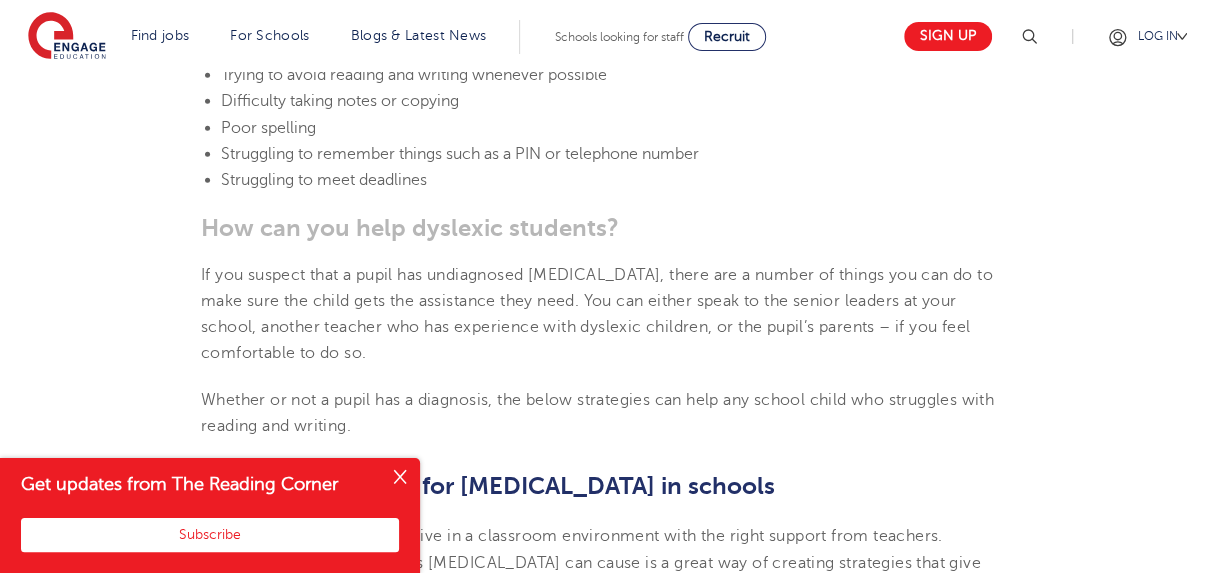 click at bounding box center [400, 478] 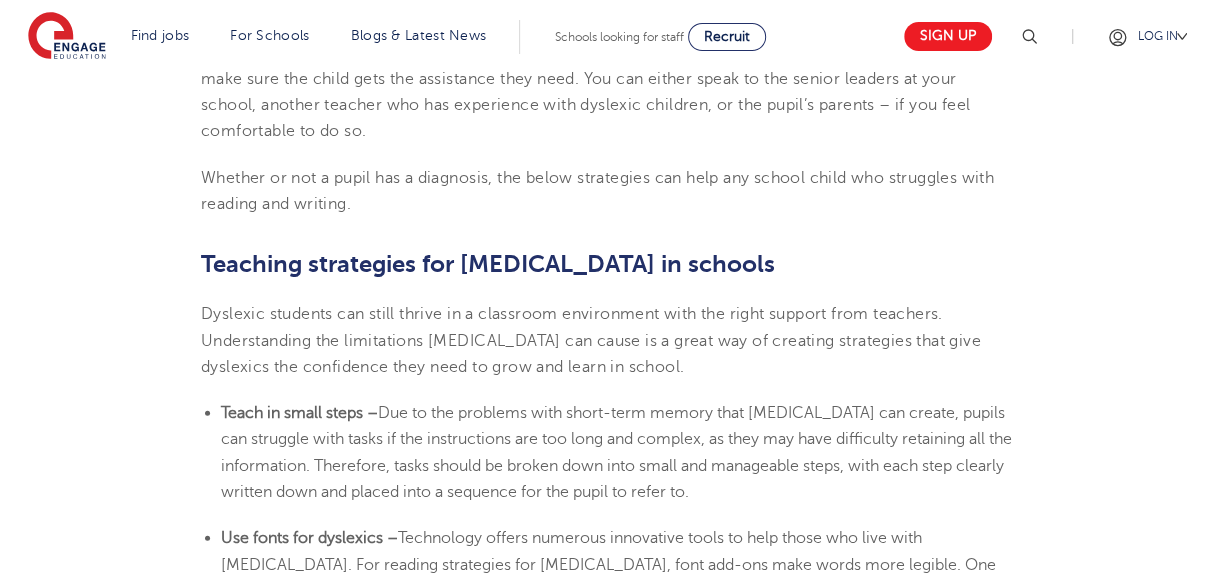 scroll, scrollTop: 3166, scrollLeft: 0, axis: vertical 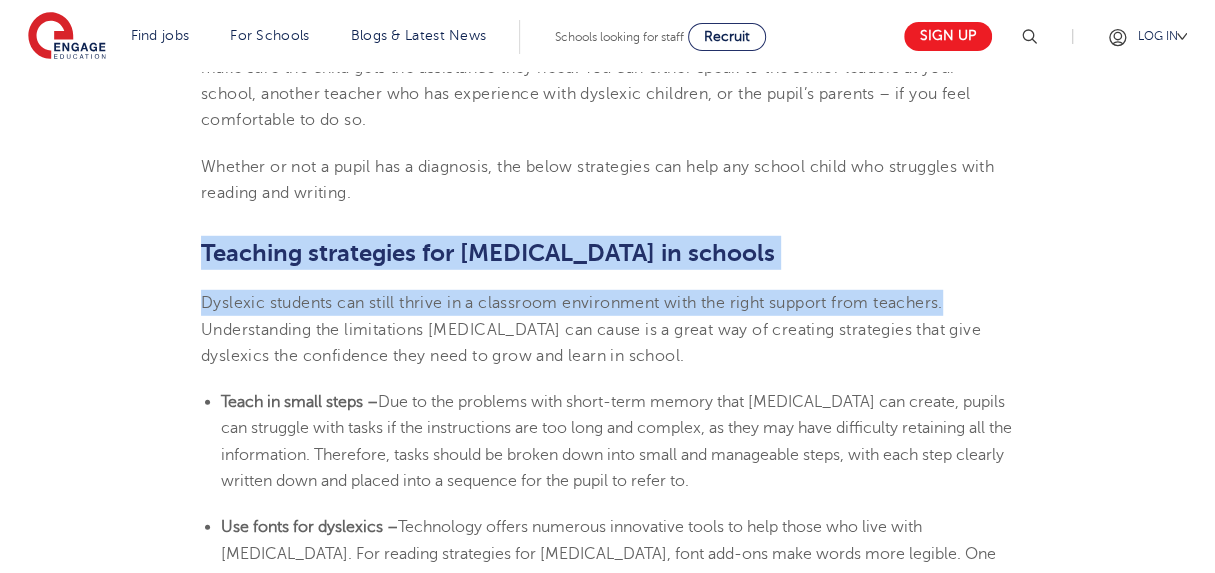 drag, startPoint x: 202, startPoint y: 209, endPoint x: 961, endPoint y: 254, distance: 760.3328 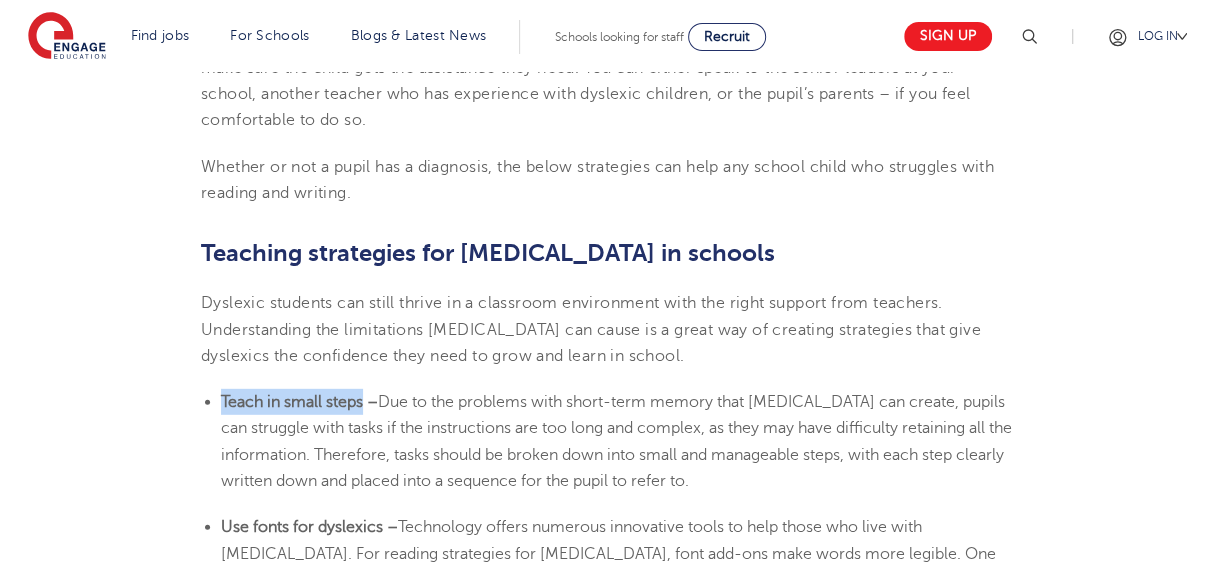 drag, startPoint x: 222, startPoint y: 357, endPoint x: 366, endPoint y: 364, distance: 144.17004 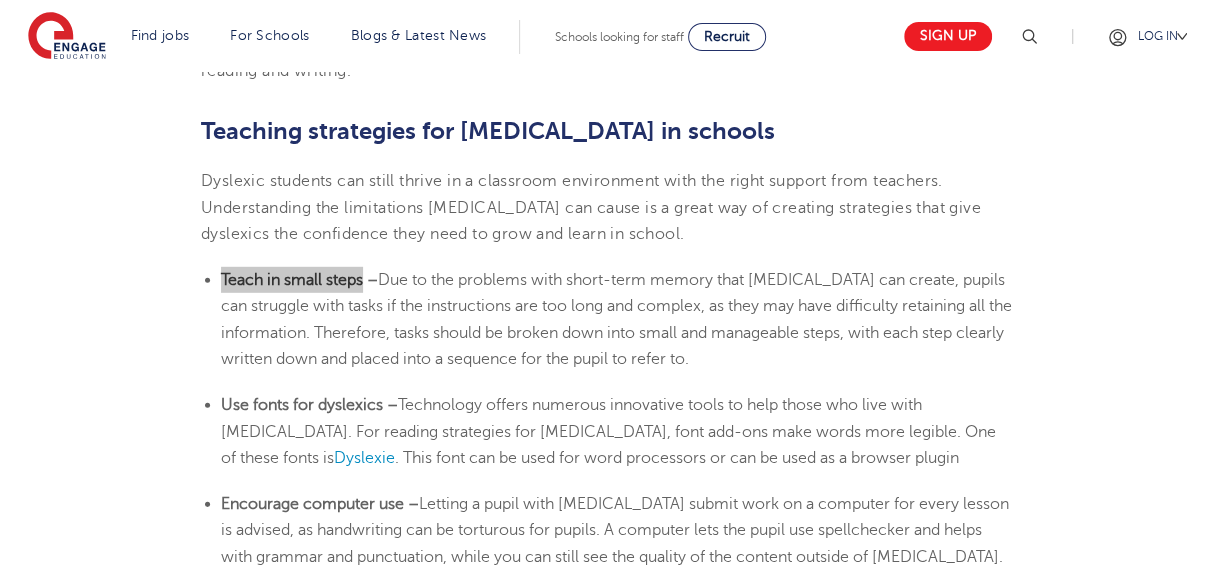 scroll, scrollTop: 3299, scrollLeft: 0, axis: vertical 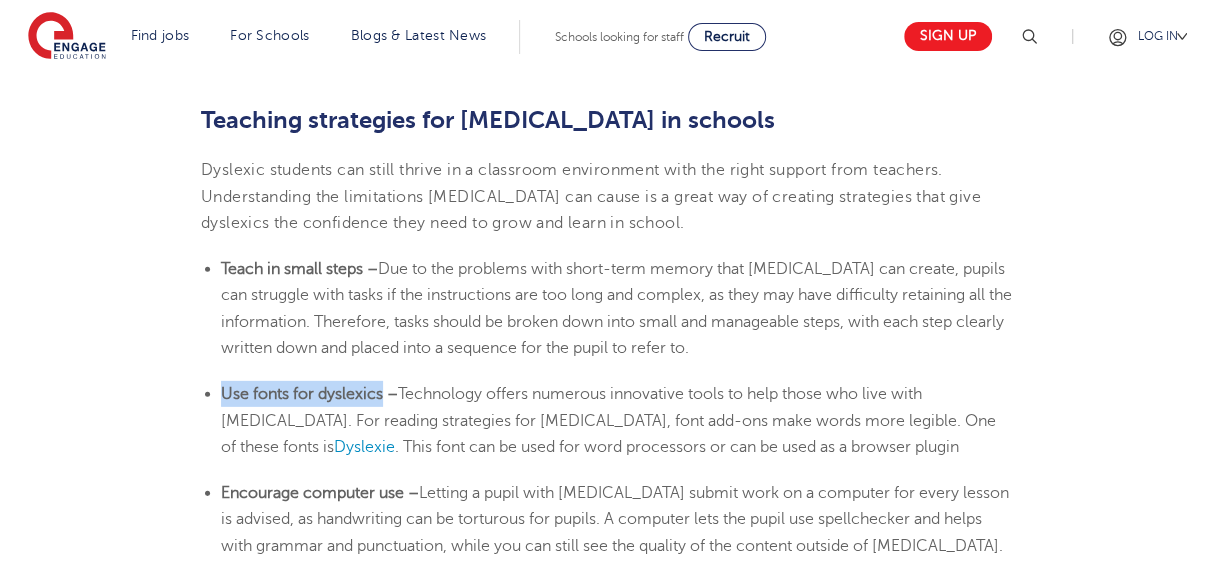 drag, startPoint x: 223, startPoint y: 350, endPoint x: 382, endPoint y: 355, distance: 159.0786 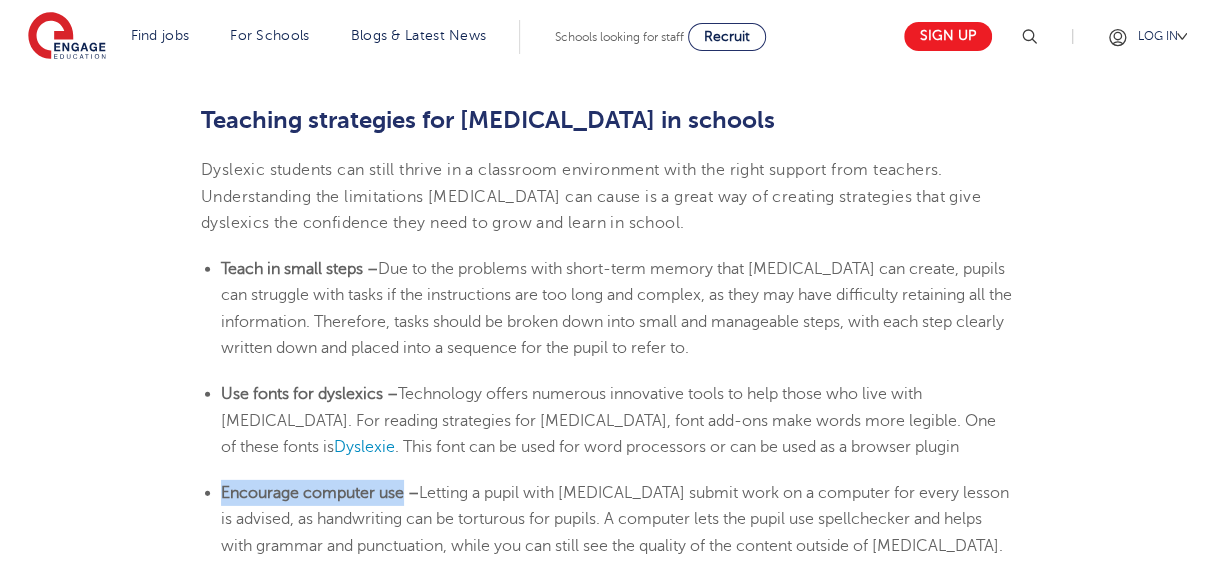 drag, startPoint x: 223, startPoint y: 449, endPoint x: 402, endPoint y: 458, distance: 179.22612 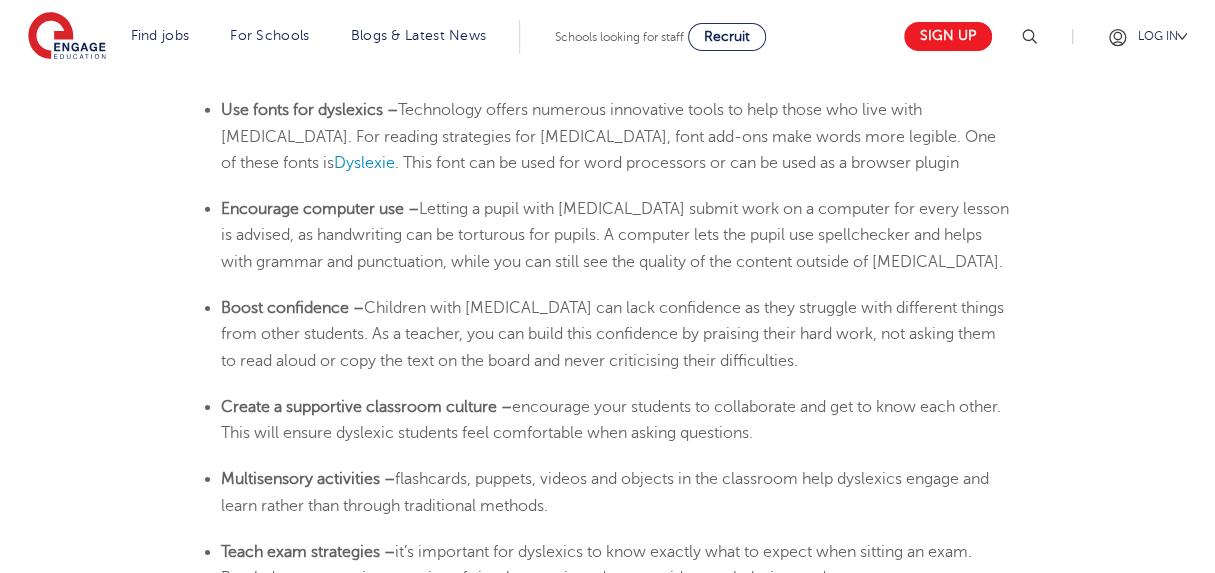 scroll, scrollTop: 3600, scrollLeft: 0, axis: vertical 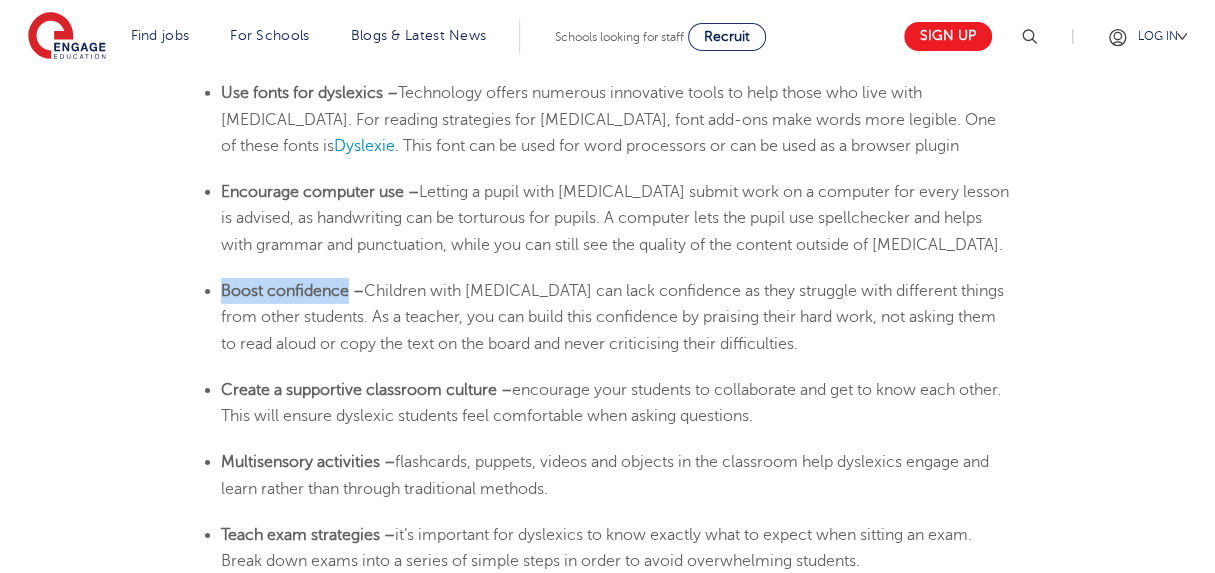 drag, startPoint x: 223, startPoint y: 249, endPoint x: 346, endPoint y: 249, distance: 123 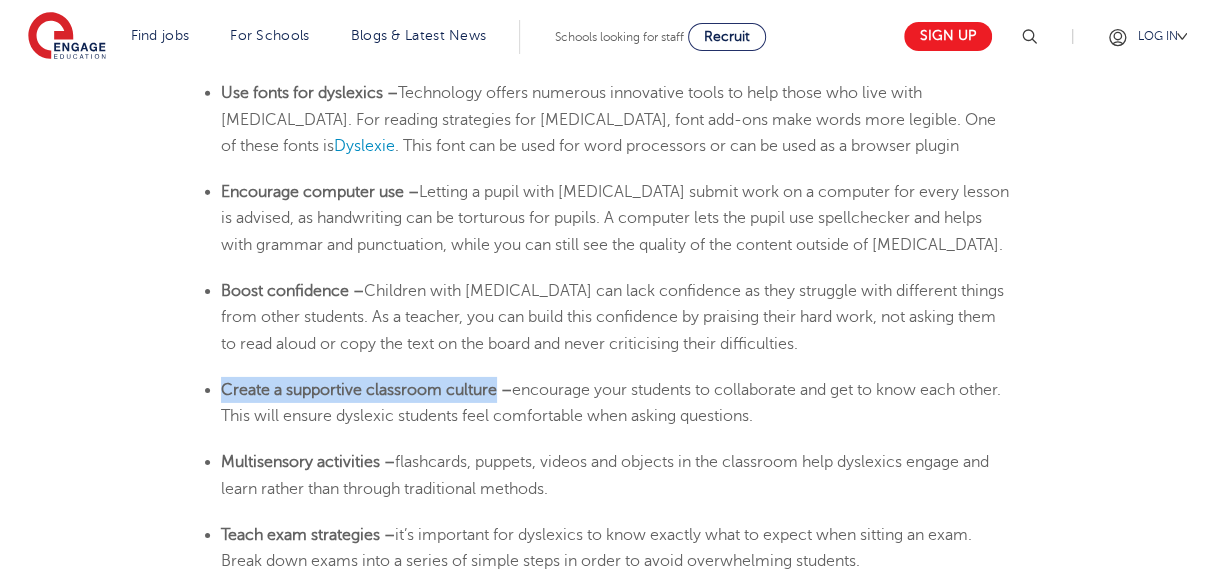 drag, startPoint x: 221, startPoint y: 347, endPoint x: 496, endPoint y: 356, distance: 275.14725 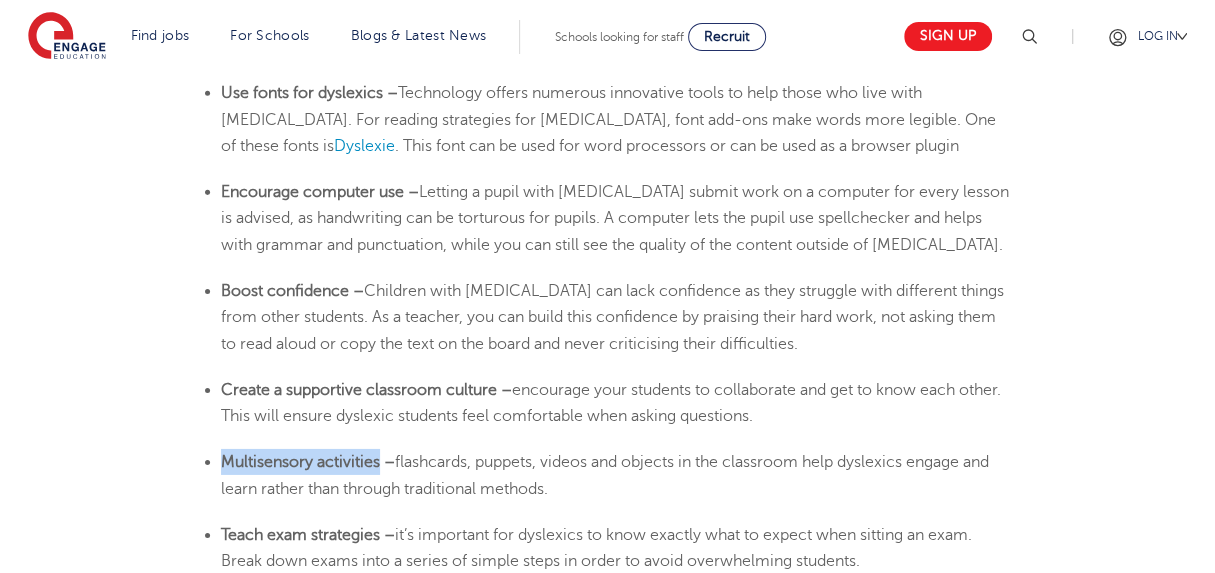 drag, startPoint x: 221, startPoint y: 420, endPoint x: 378, endPoint y: 426, distance: 157.11461 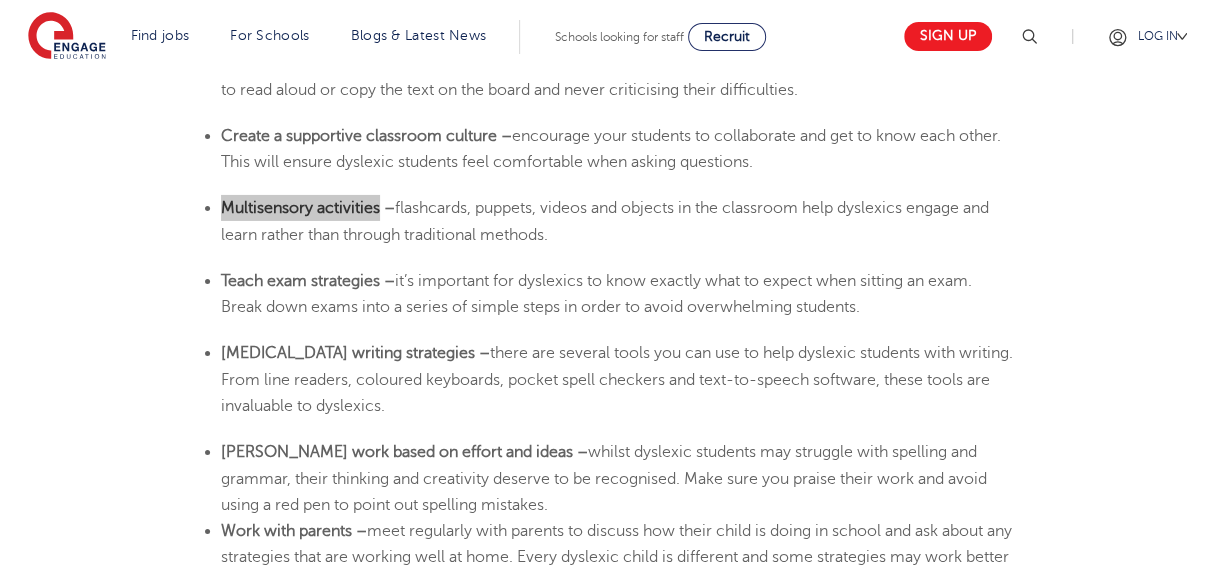 scroll, scrollTop: 3866, scrollLeft: 0, axis: vertical 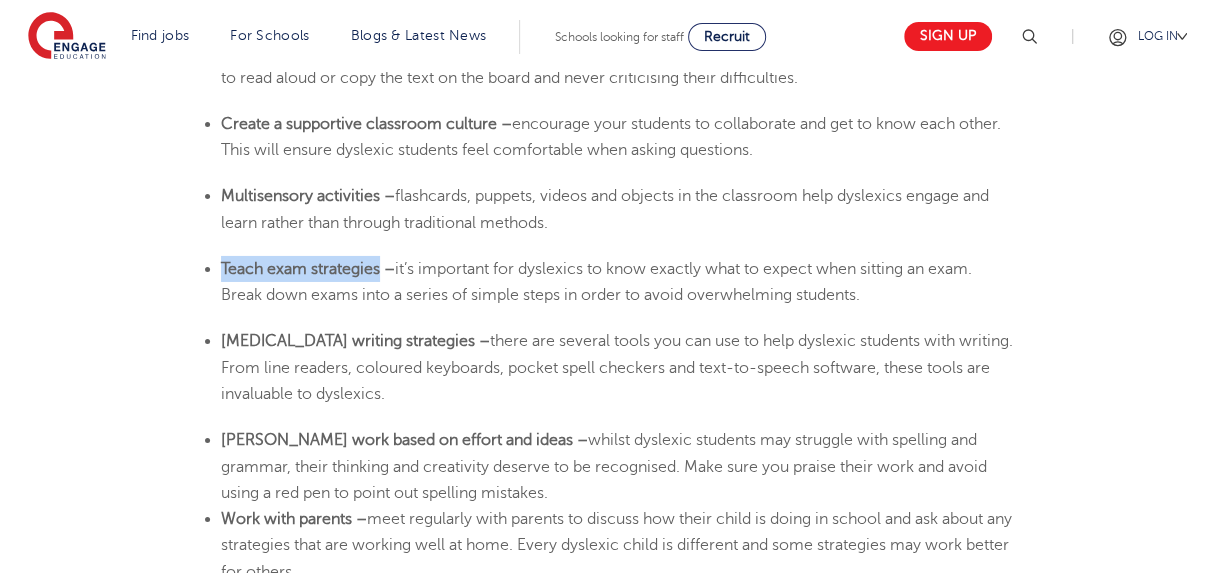 drag, startPoint x: 223, startPoint y: 227, endPoint x: 380, endPoint y: 237, distance: 157.31815 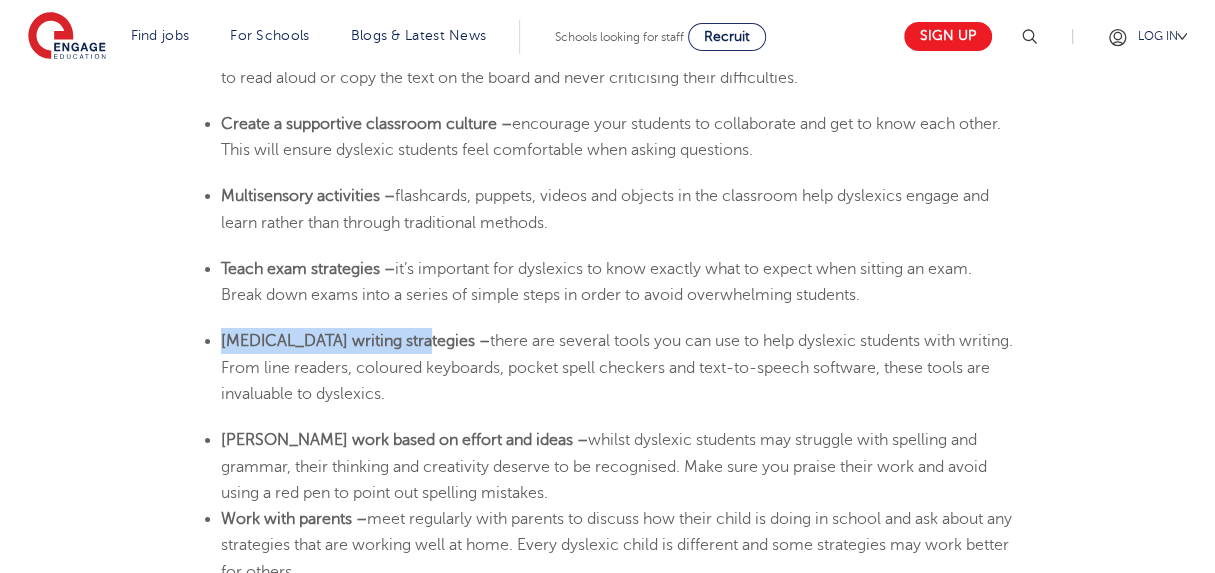 drag, startPoint x: 224, startPoint y: 301, endPoint x: 407, endPoint y: 303, distance: 183.01093 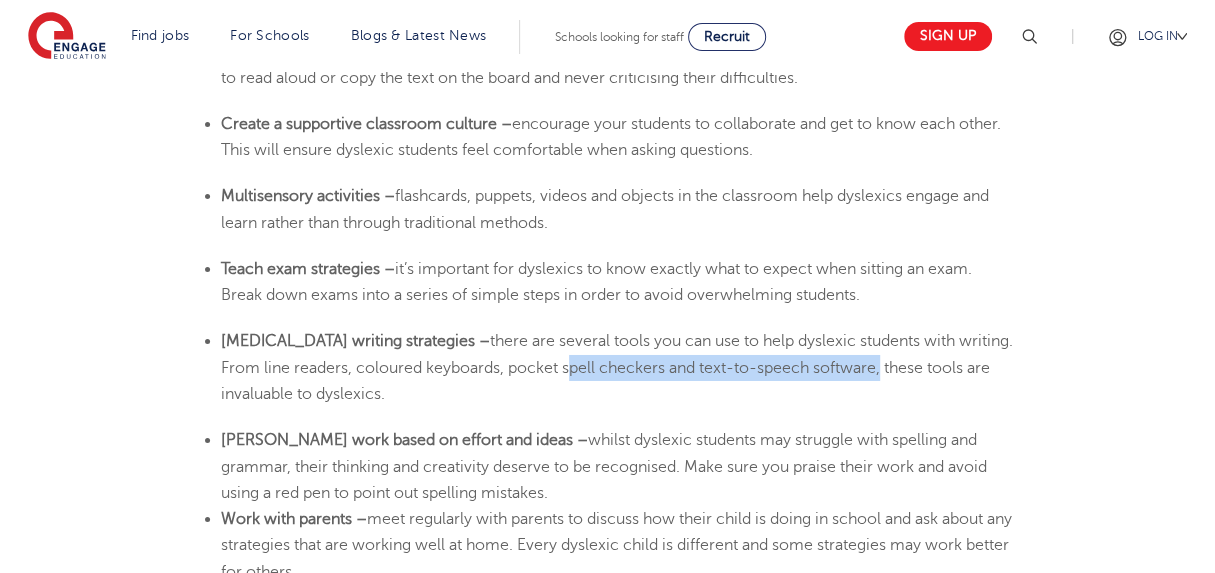drag, startPoint x: 522, startPoint y: 325, endPoint x: 834, endPoint y: 336, distance: 312.19385 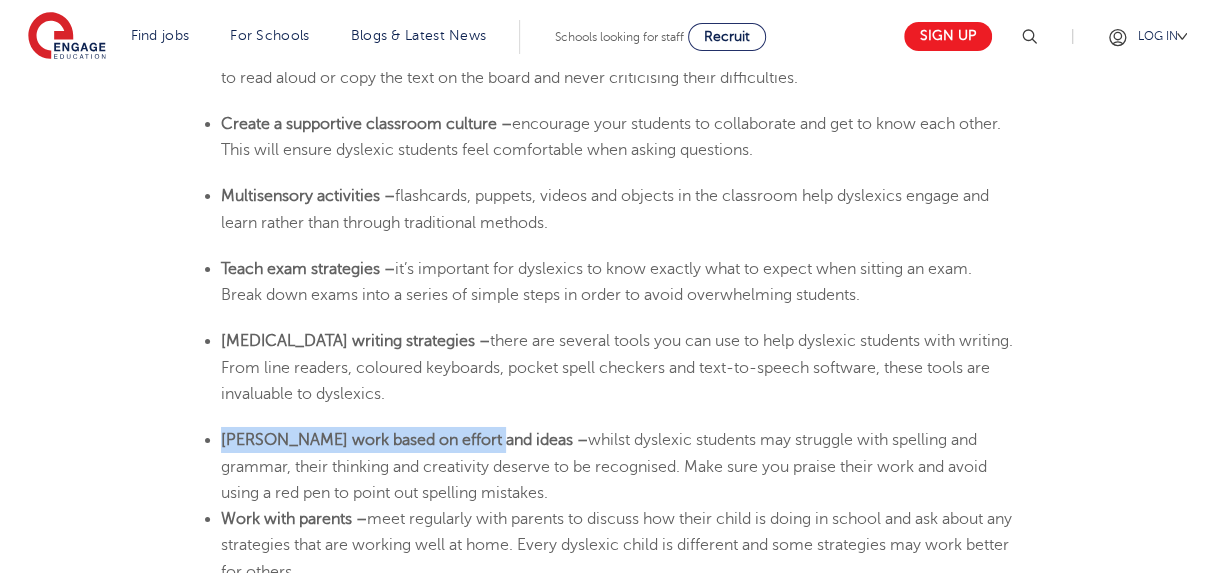 drag, startPoint x: 224, startPoint y: 399, endPoint x: 483, endPoint y: 405, distance: 259.0695 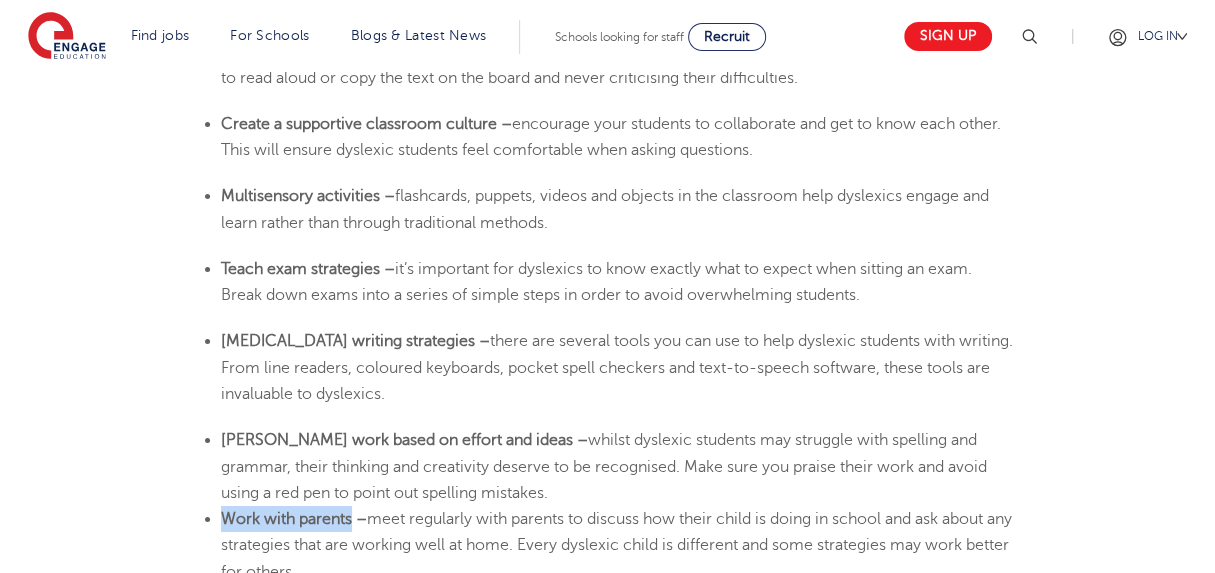 drag, startPoint x: 256, startPoint y: 481, endPoint x: 353, endPoint y: 487, distance: 97.18539 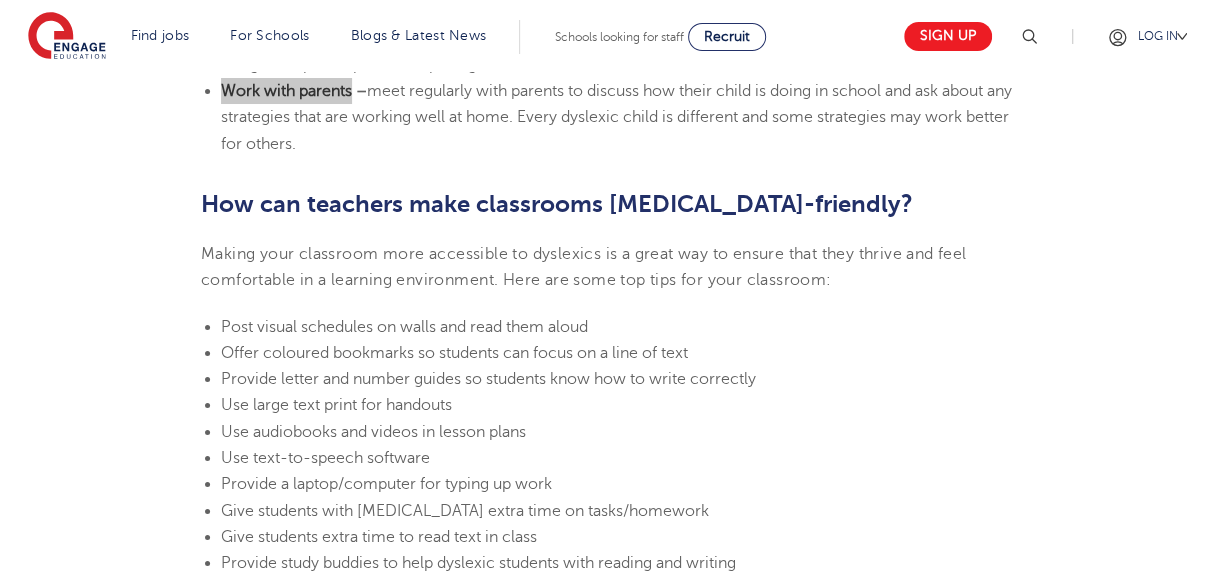 scroll, scrollTop: 4300, scrollLeft: 0, axis: vertical 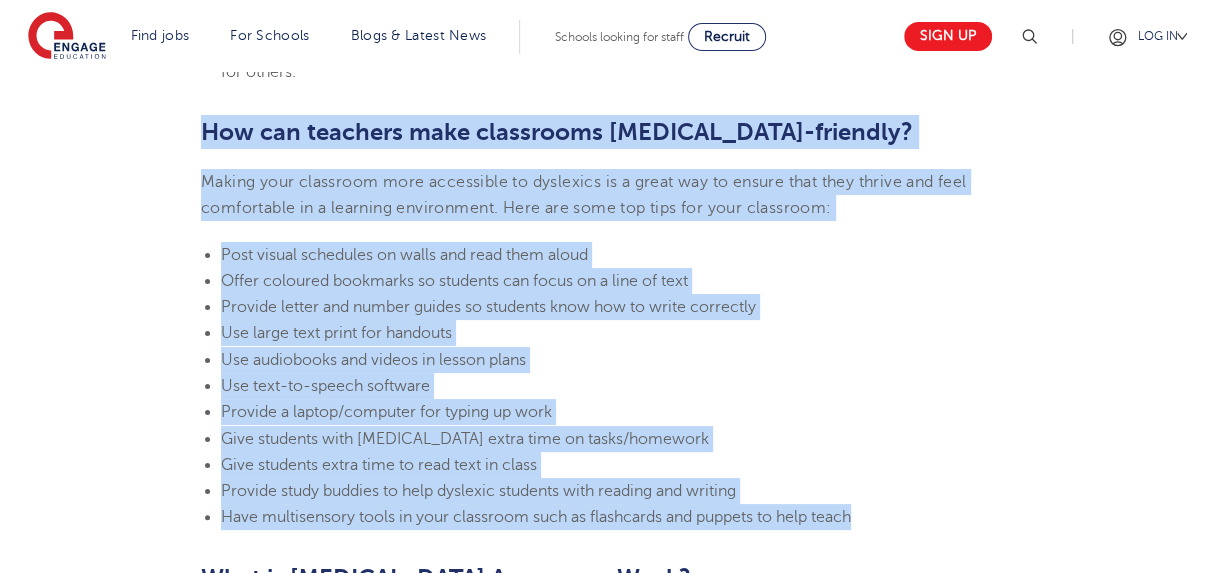 drag, startPoint x: 204, startPoint y: 158, endPoint x: 894, endPoint y: 476, distance: 759.75256 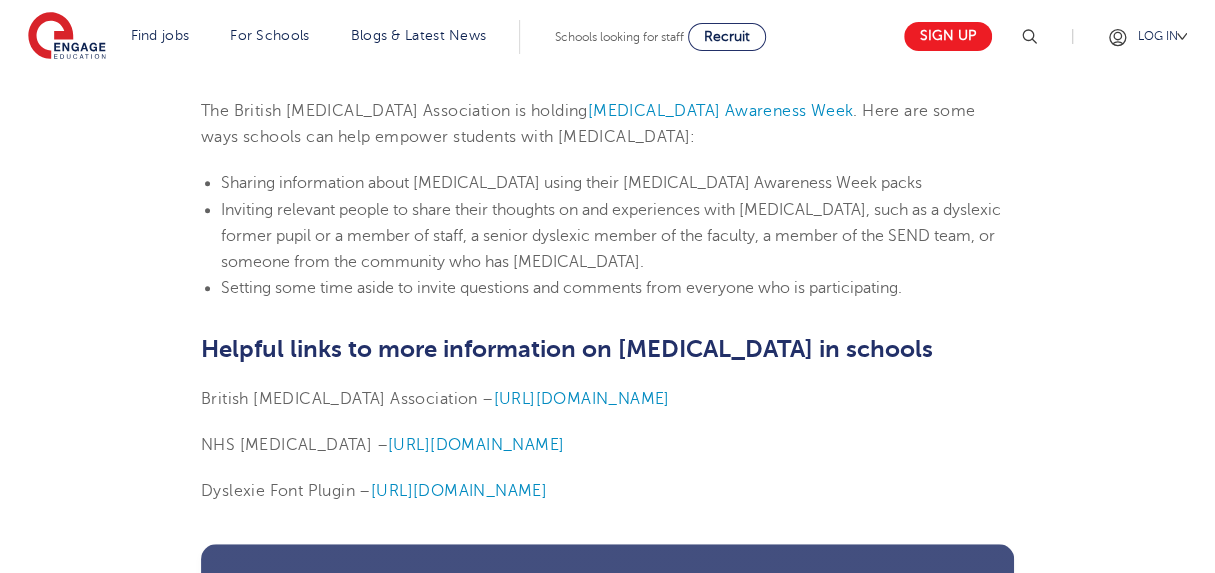 scroll, scrollTop: 4899, scrollLeft: 0, axis: vertical 